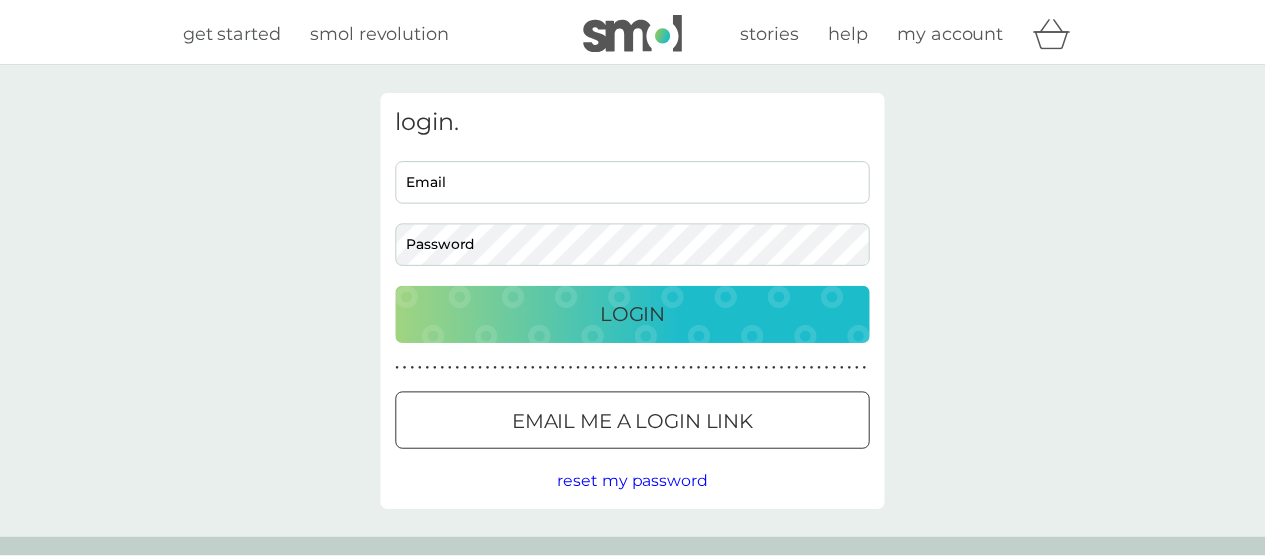 scroll, scrollTop: 0, scrollLeft: 0, axis: both 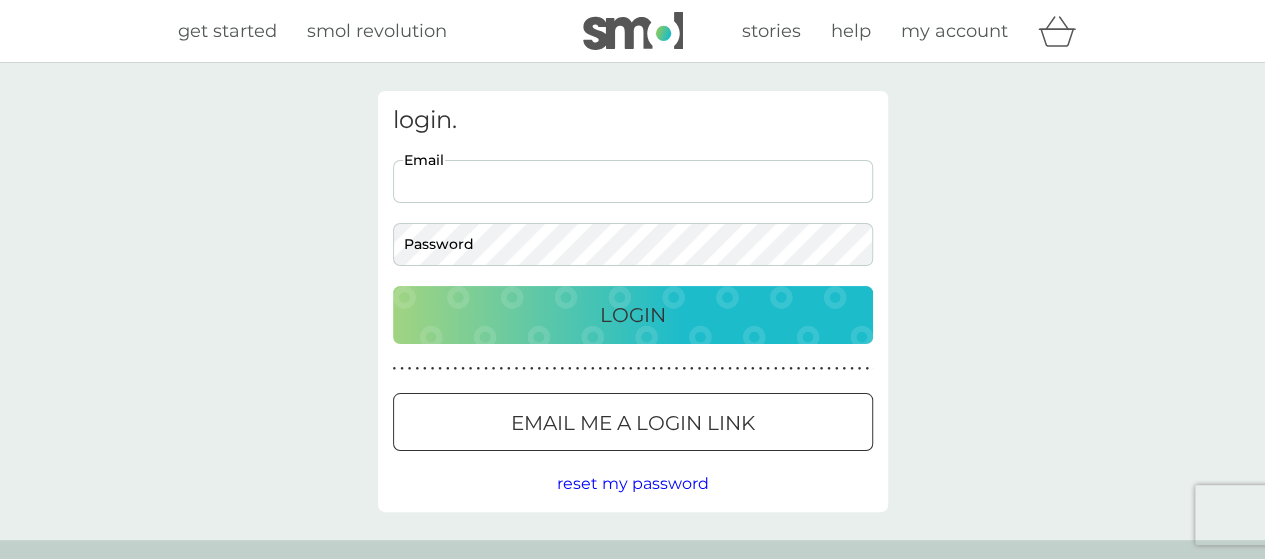 click on "Email" at bounding box center (633, 181) 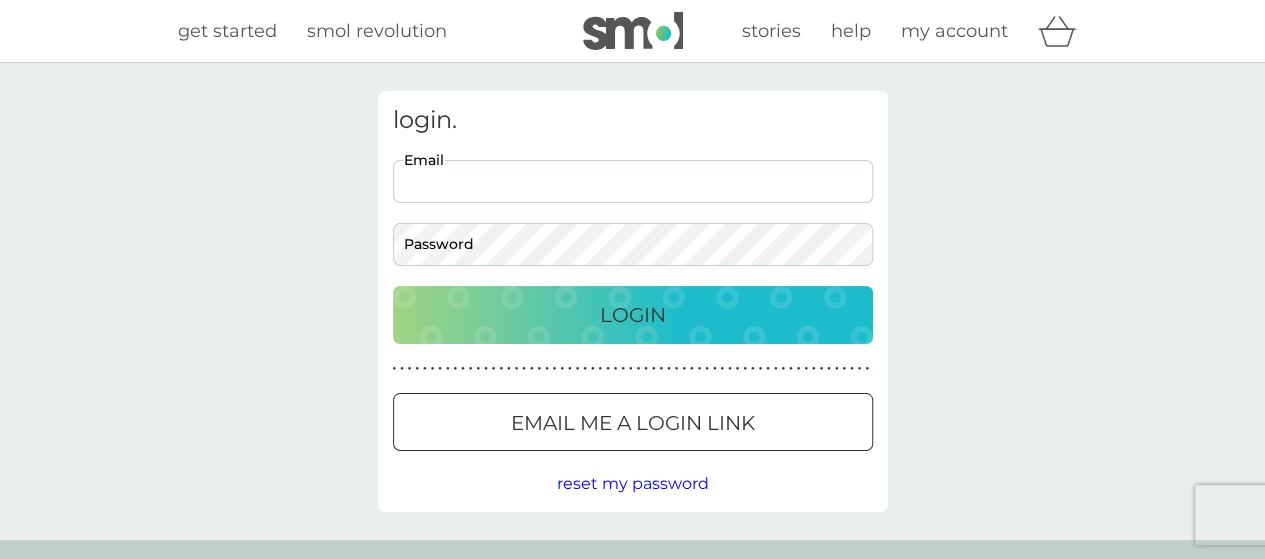 type on "flokatesmark@yahoo.co.uk" 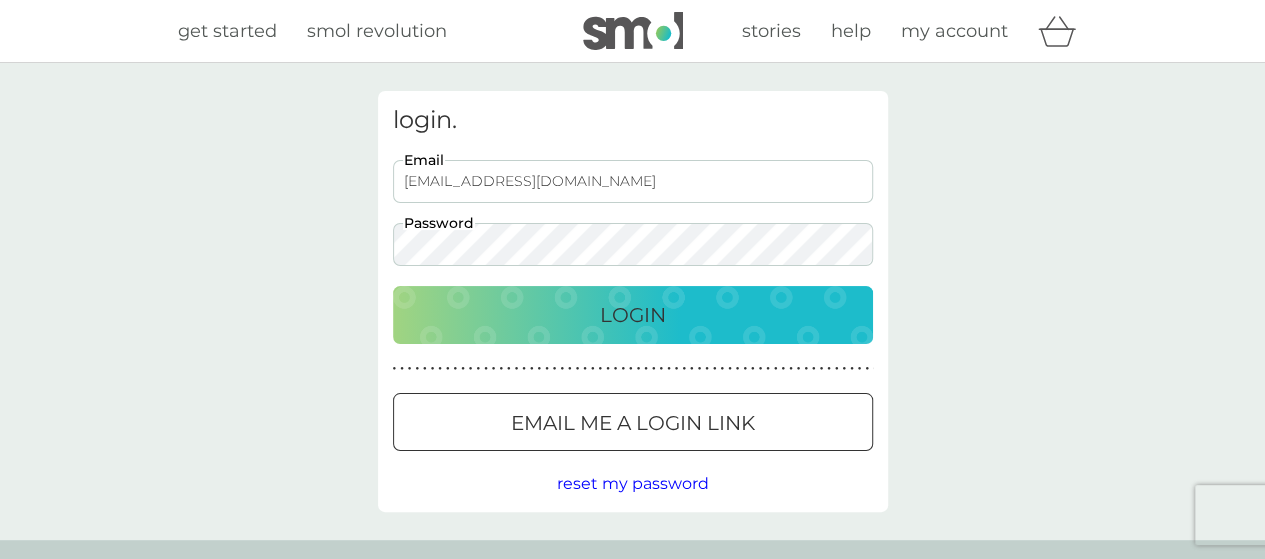 click on "Login" at bounding box center [633, 315] 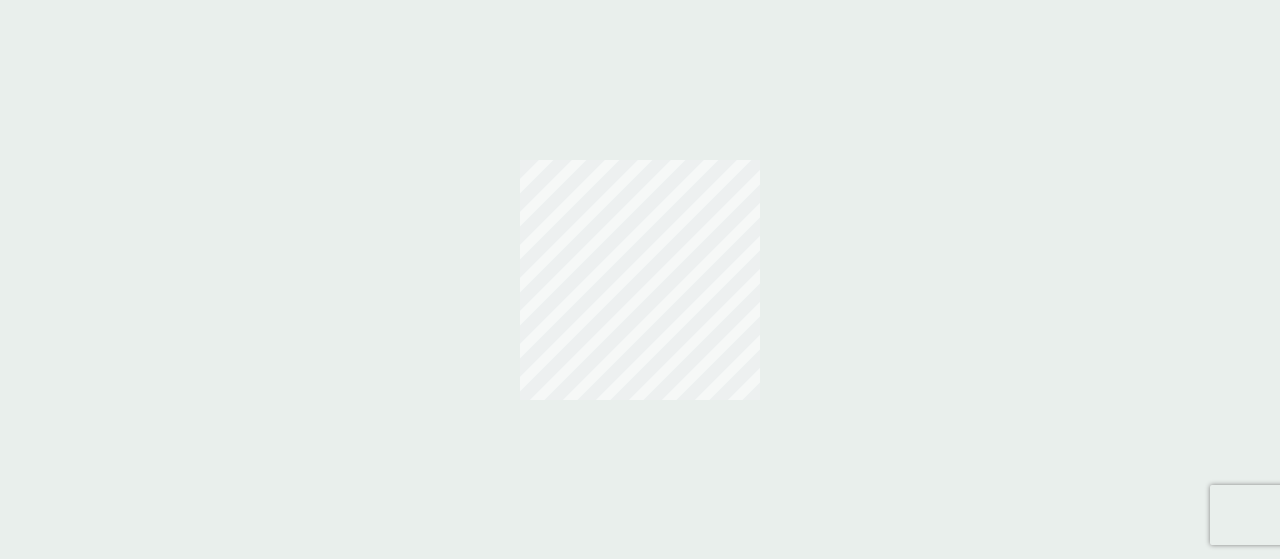 scroll, scrollTop: 0, scrollLeft: 0, axis: both 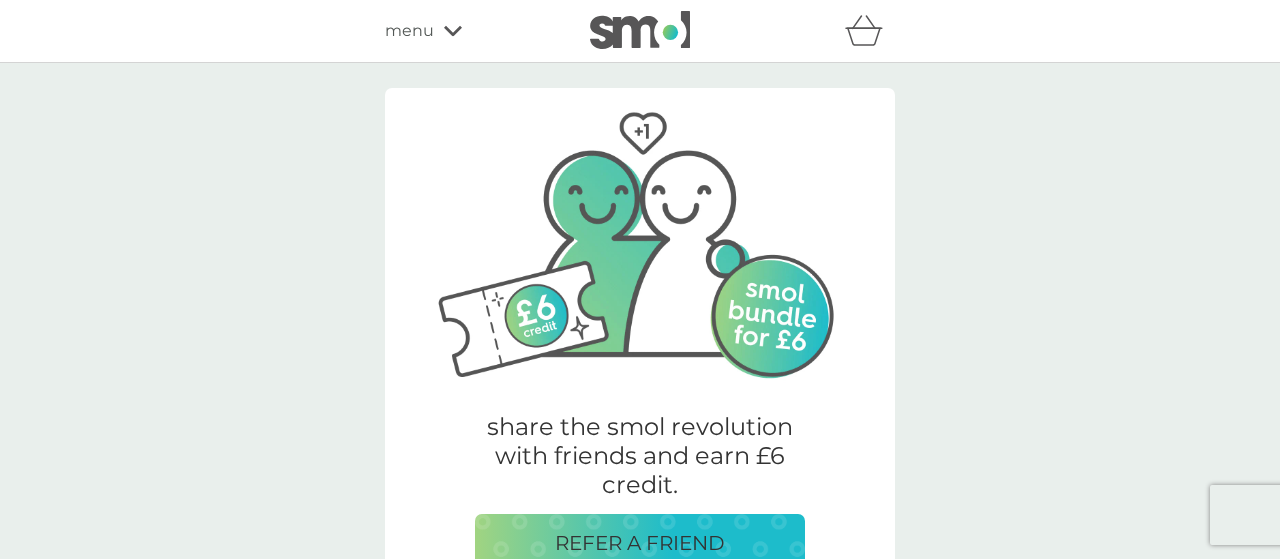 click at bounding box center [640, 238] 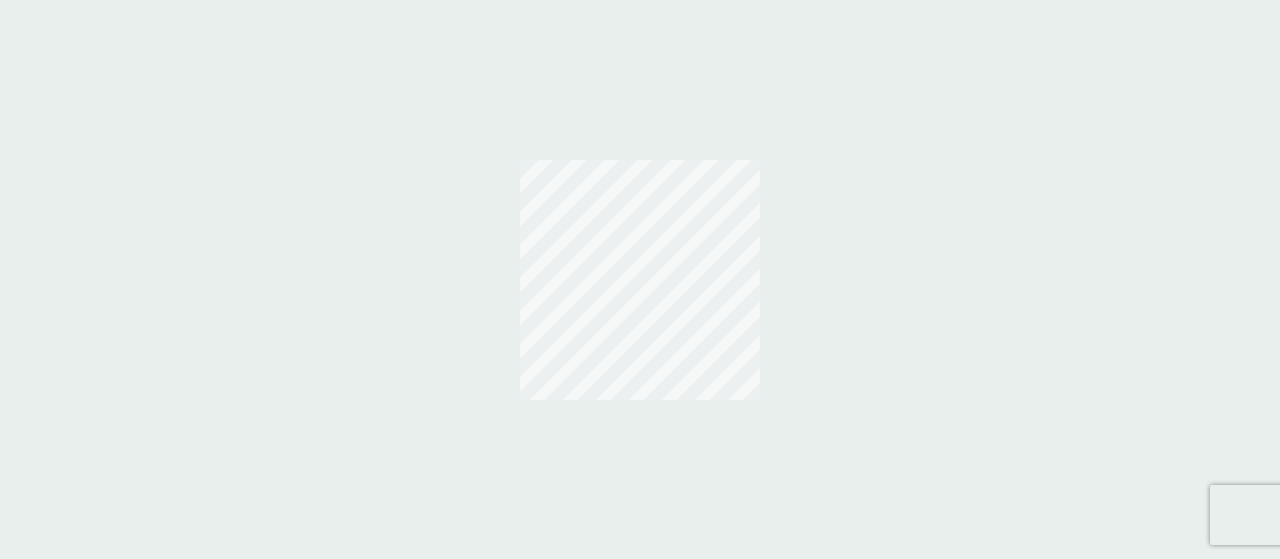 scroll, scrollTop: 0, scrollLeft: 0, axis: both 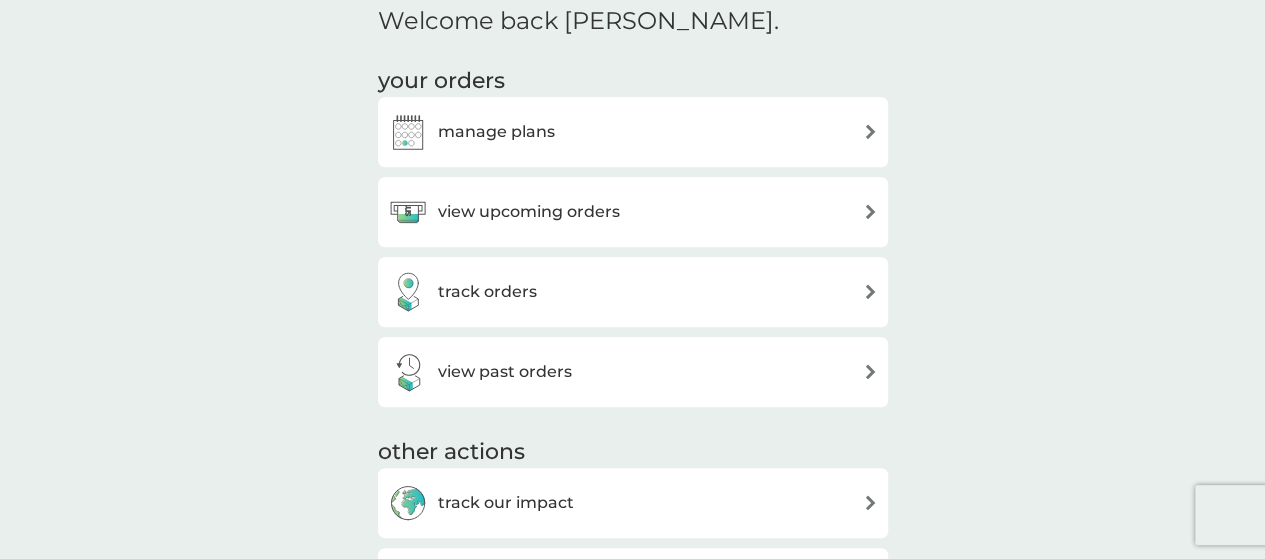click on "view upcoming orders" at bounding box center [529, 212] 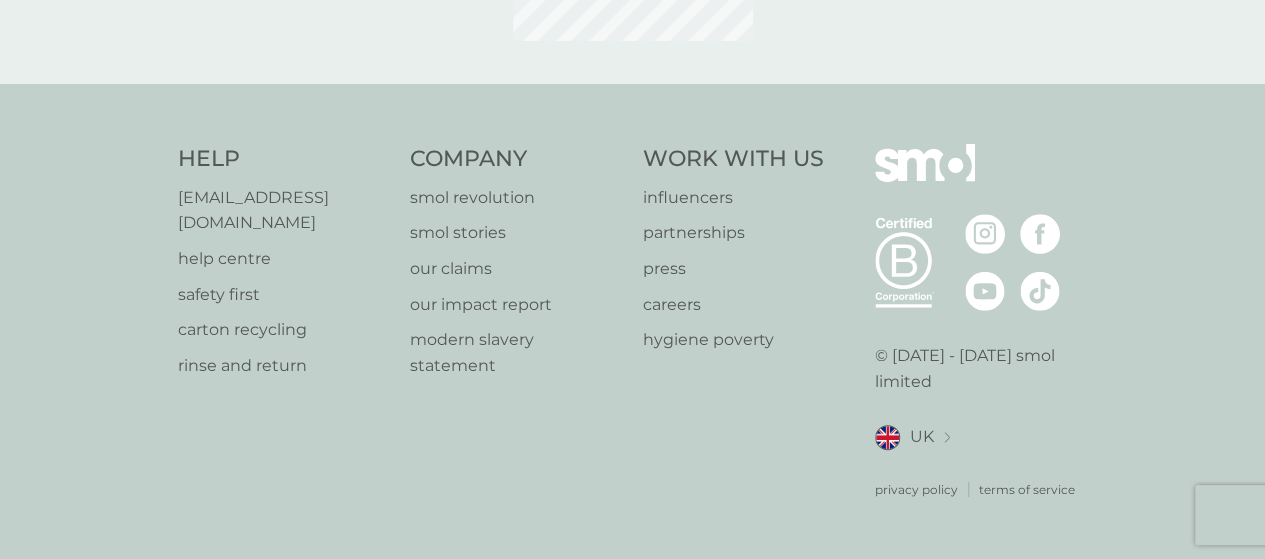 scroll, scrollTop: 0, scrollLeft: 0, axis: both 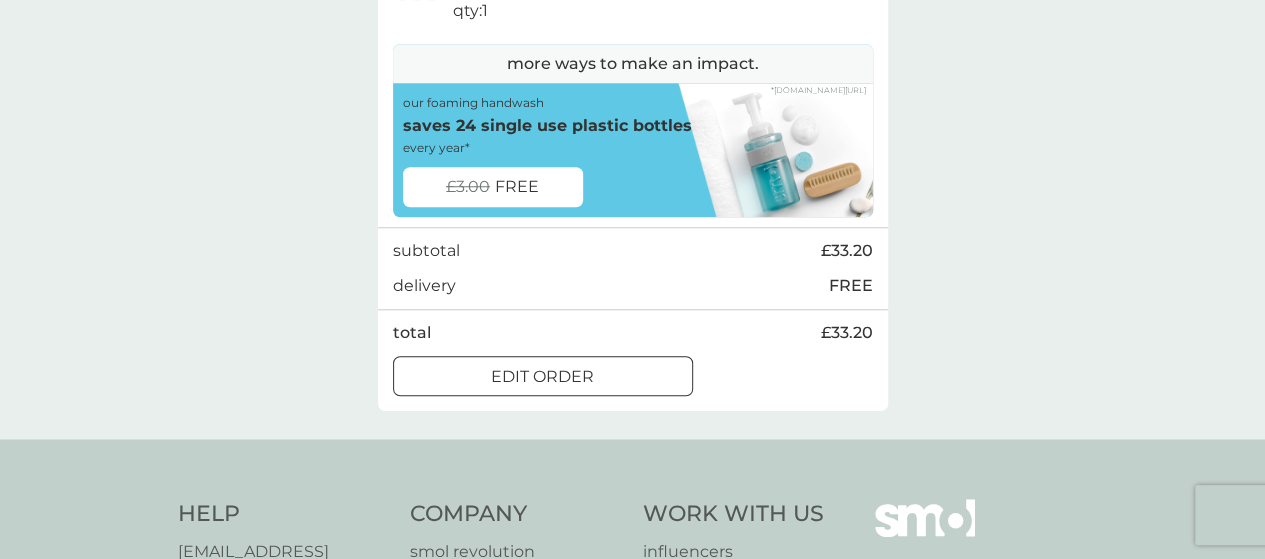 click on "edit order" at bounding box center [542, 377] 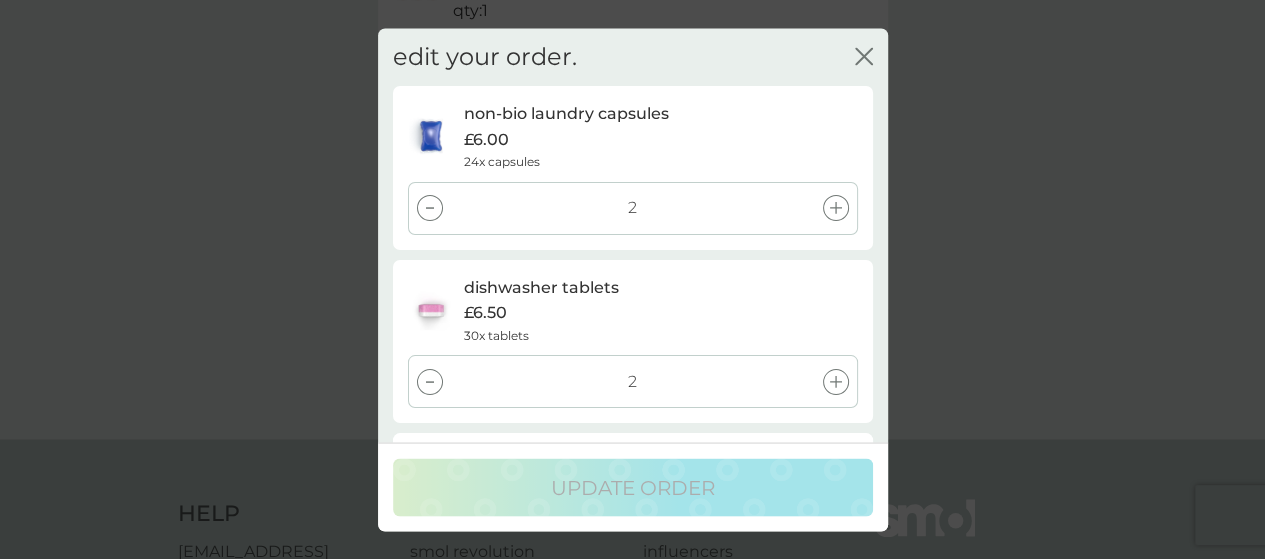 click on "close" at bounding box center (864, 57) 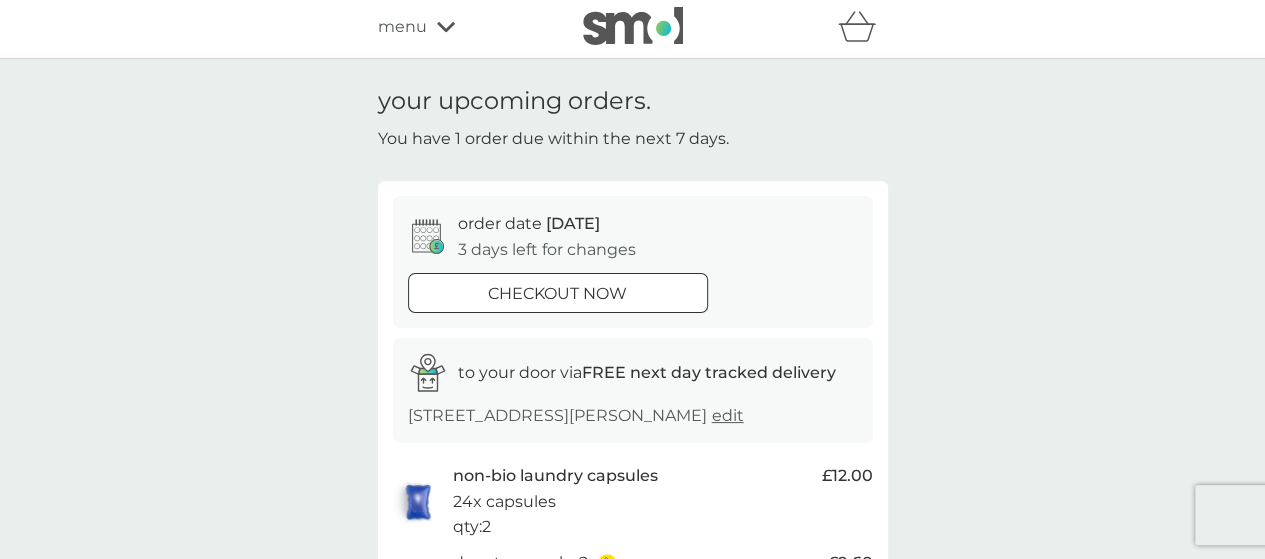 scroll, scrollTop: 0, scrollLeft: 0, axis: both 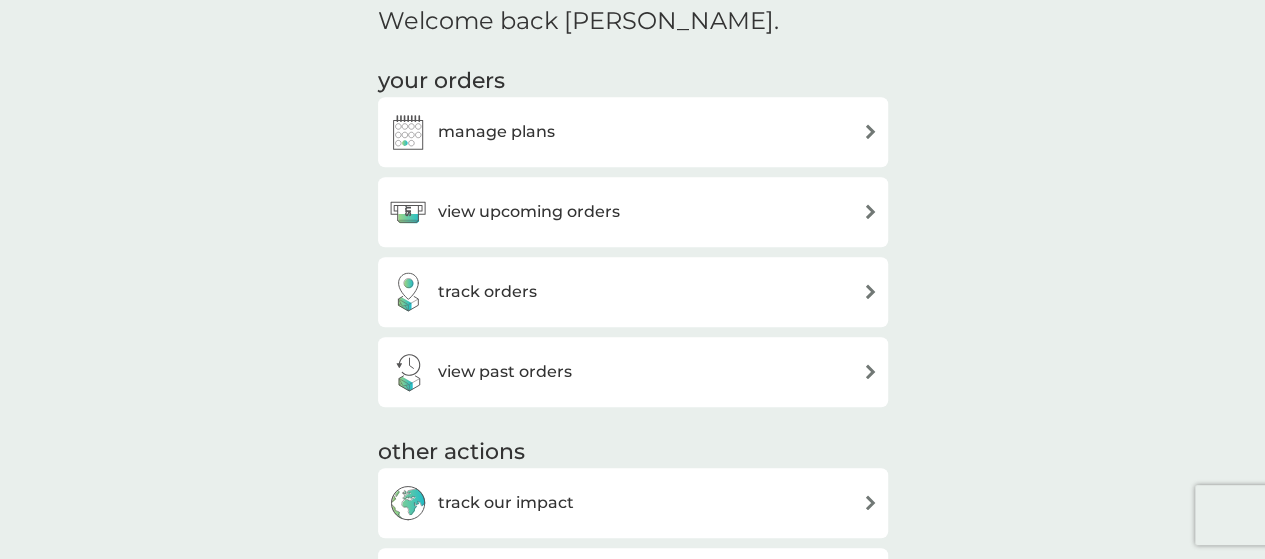 click on "manage plans" at bounding box center (496, 132) 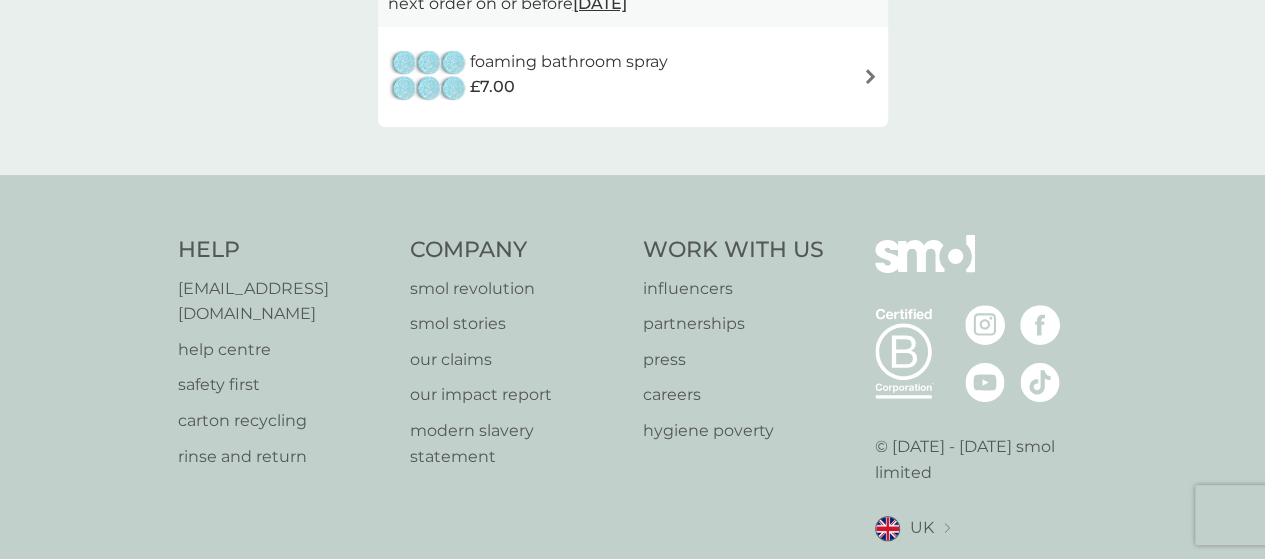 scroll, scrollTop: 0, scrollLeft: 0, axis: both 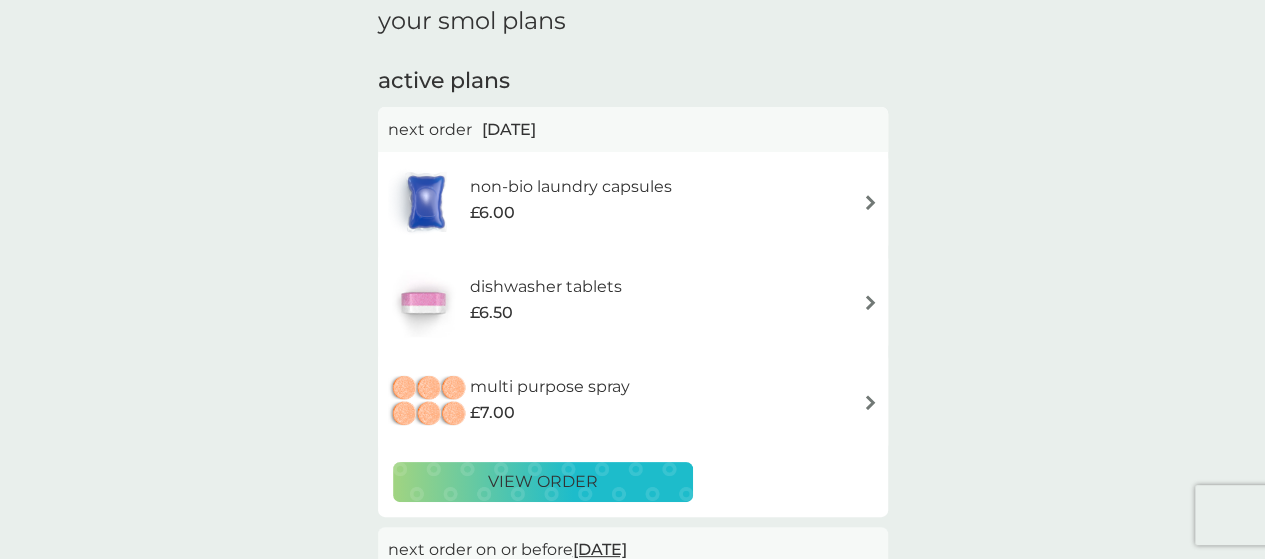 click on "view order" at bounding box center (543, 482) 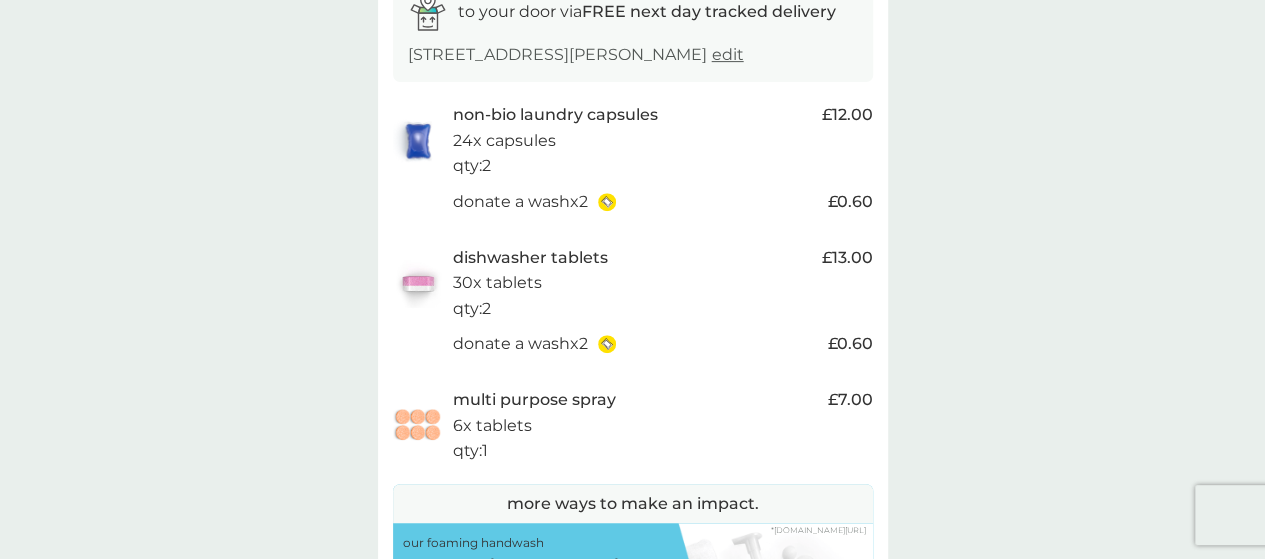 scroll, scrollTop: 0, scrollLeft: 0, axis: both 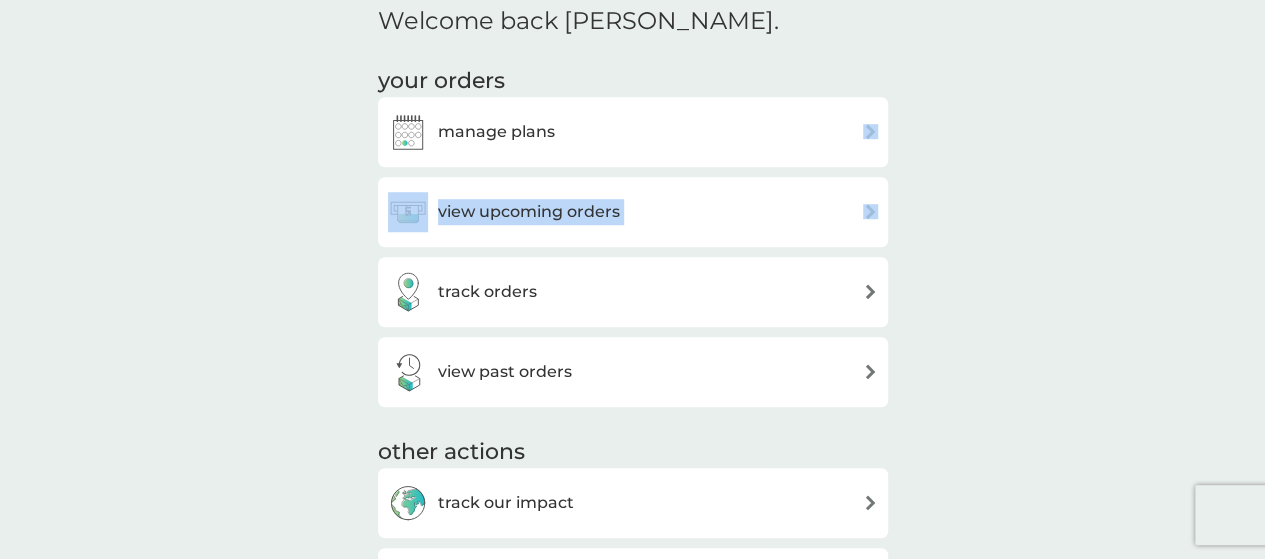 drag, startPoint x: 1263, startPoint y: 124, endPoint x: 1257, endPoint y: 206, distance: 82.219215 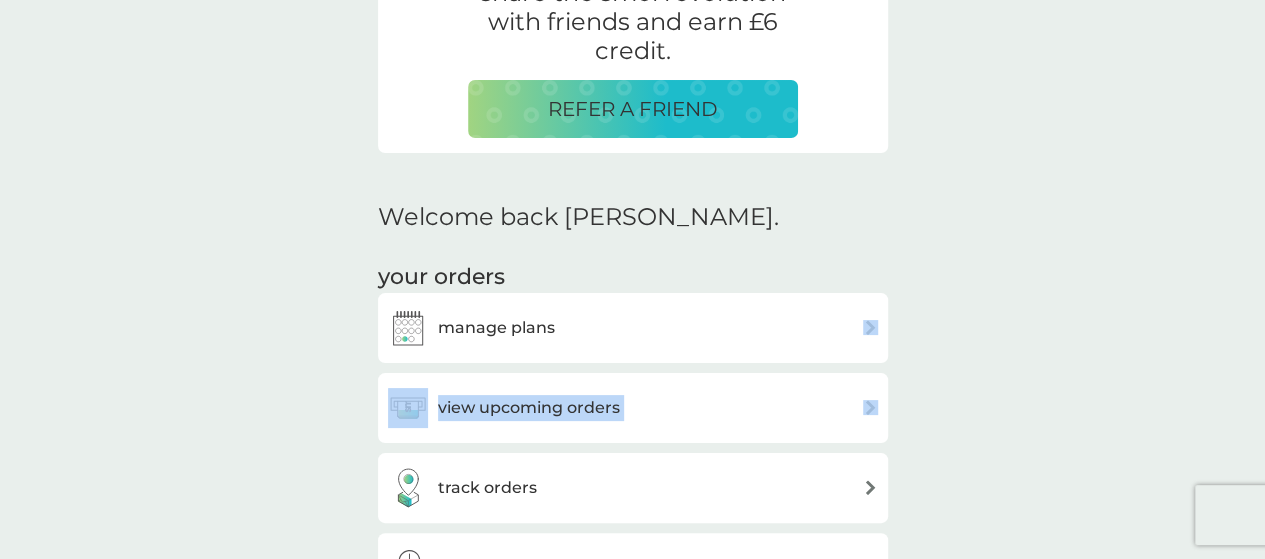 scroll, scrollTop: 0, scrollLeft: 0, axis: both 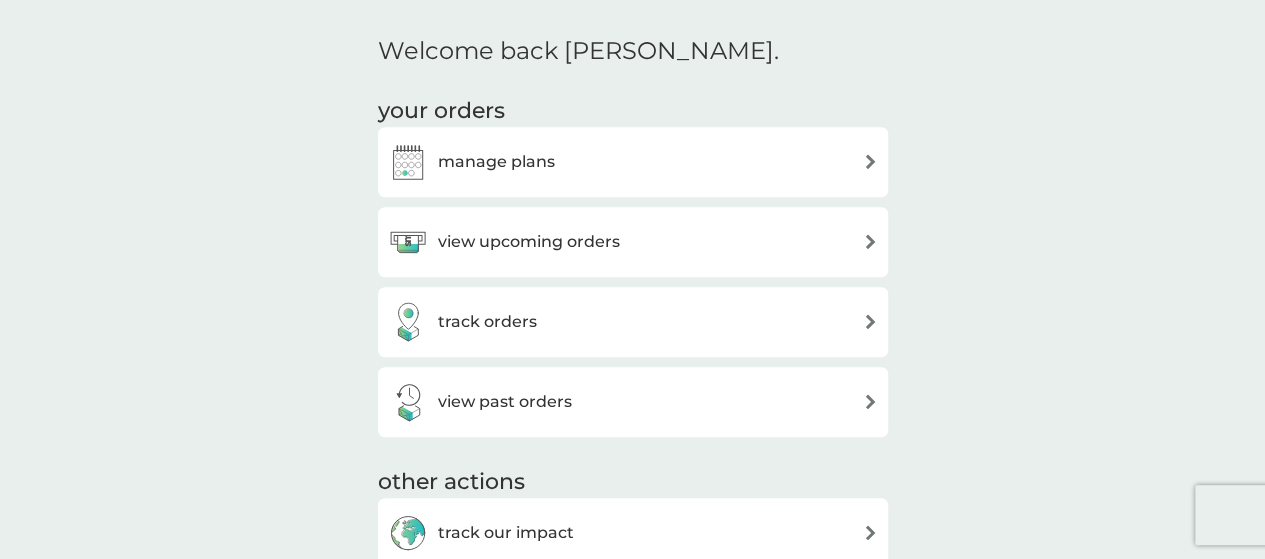 click on "manage plans" at bounding box center (496, 162) 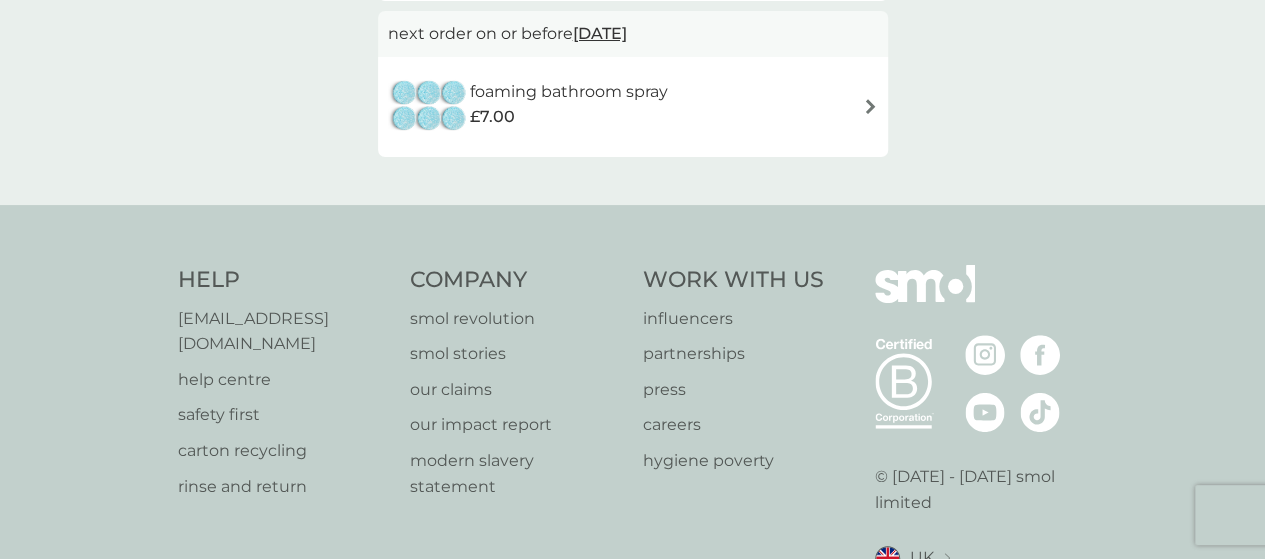 scroll, scrollTop: 0, scrollLeft: 0, axis: both 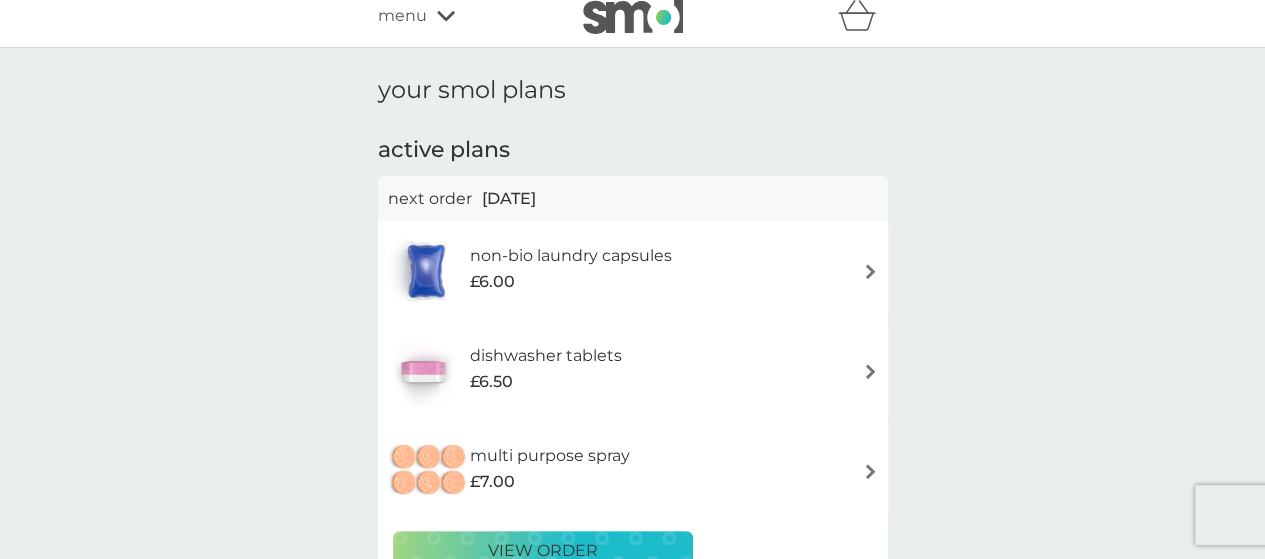 click 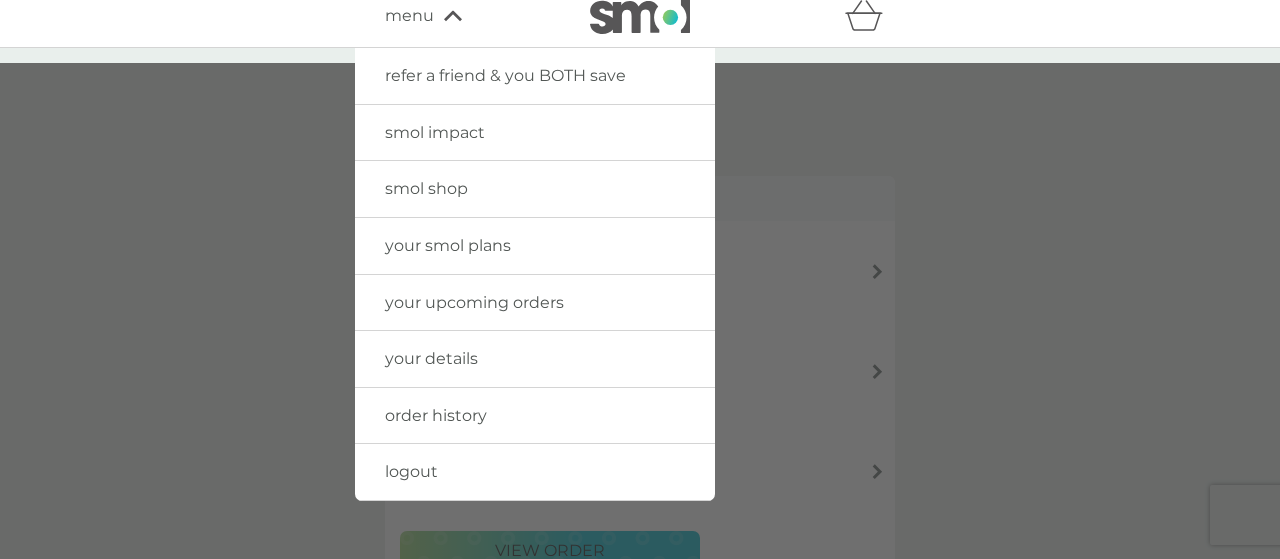 click on "your upcoming orders" at bounding box center [474, 302] 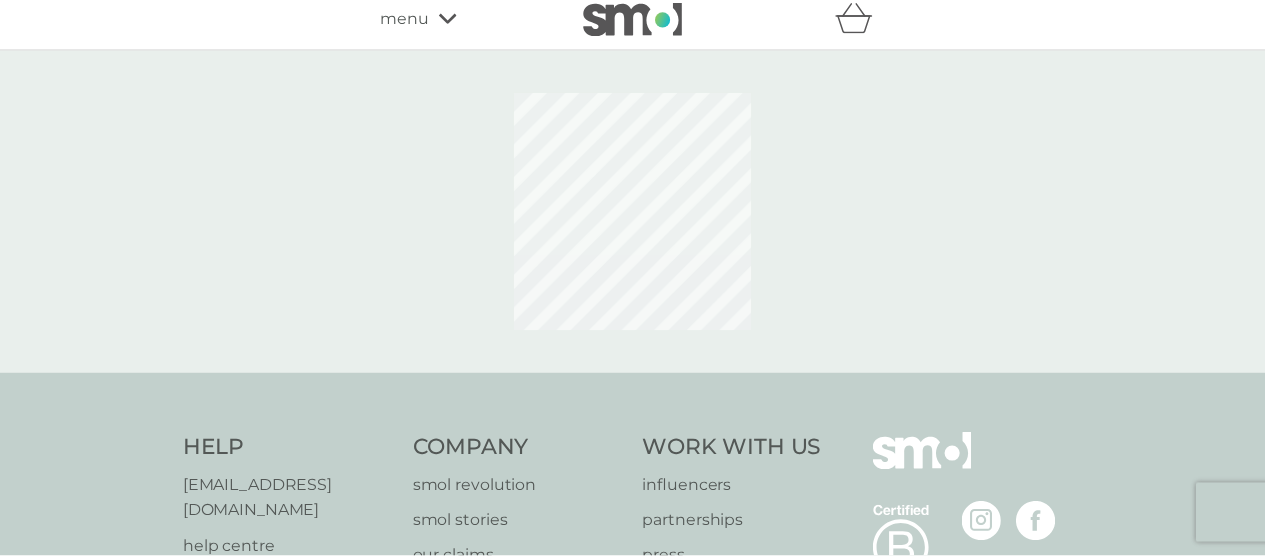 scroll, scrollTop: 0, scrollLeft: 0, axis: both 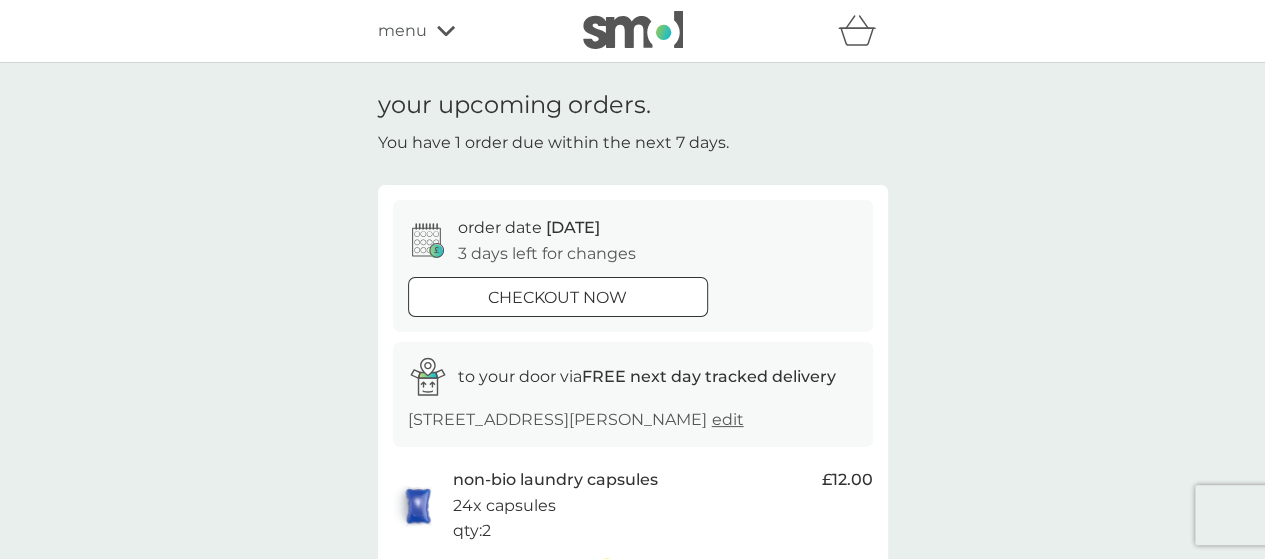 click on "checkout now" at bounding box center [557, 298] 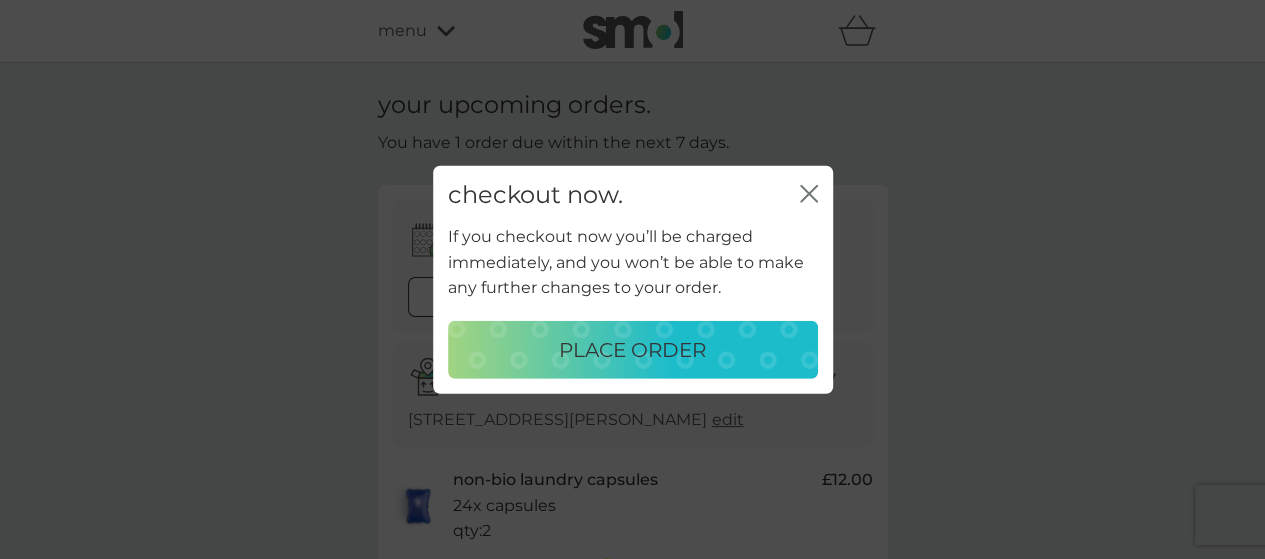 click on "place order" at bounding box center (633, 350) 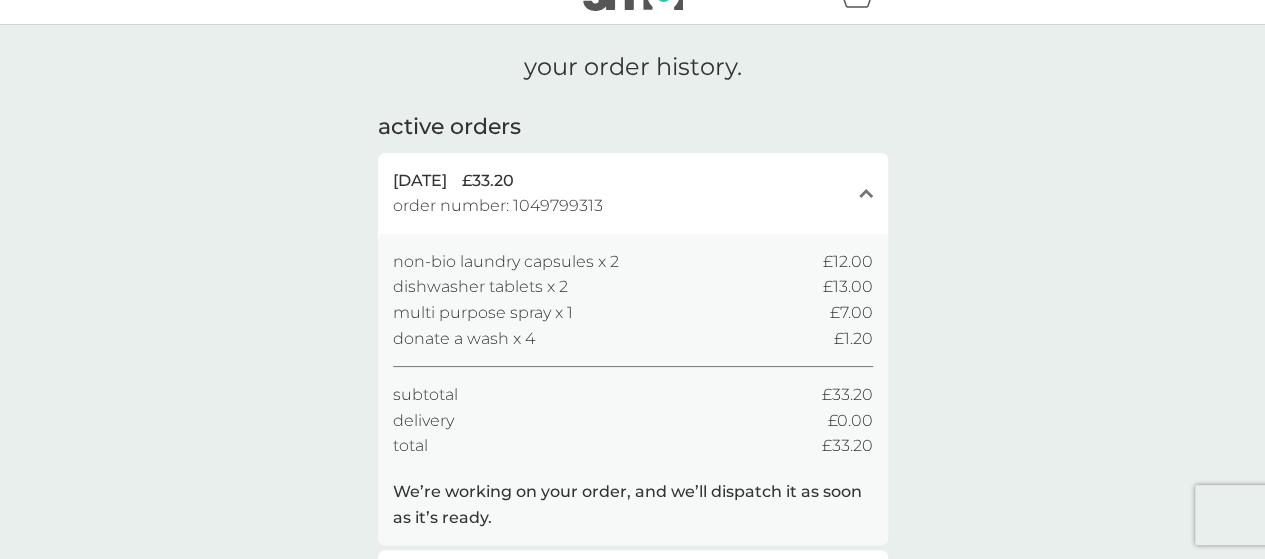 scroll, scrollTop: 0, scrollLeft: 0, axis: both 